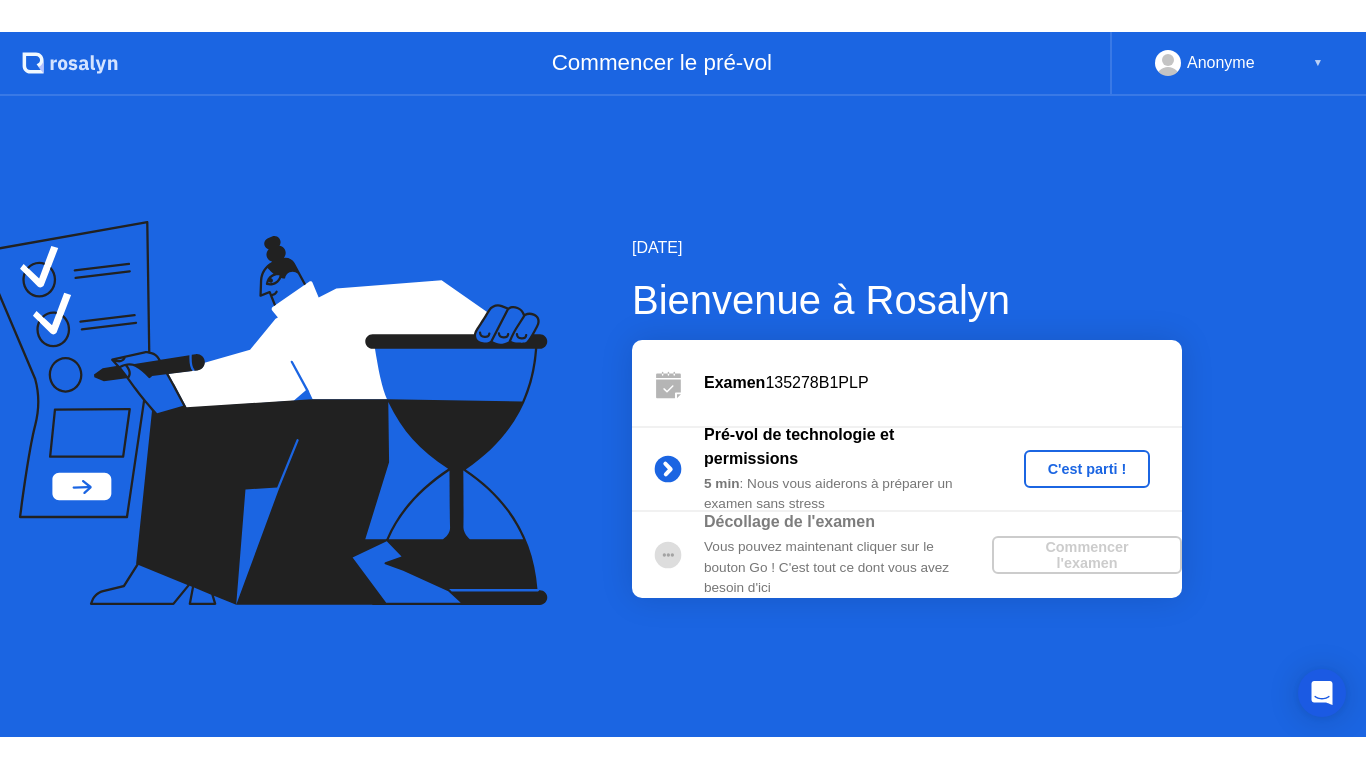 scroll, scrollTop: 0, scrollLeft: 0, axis: both 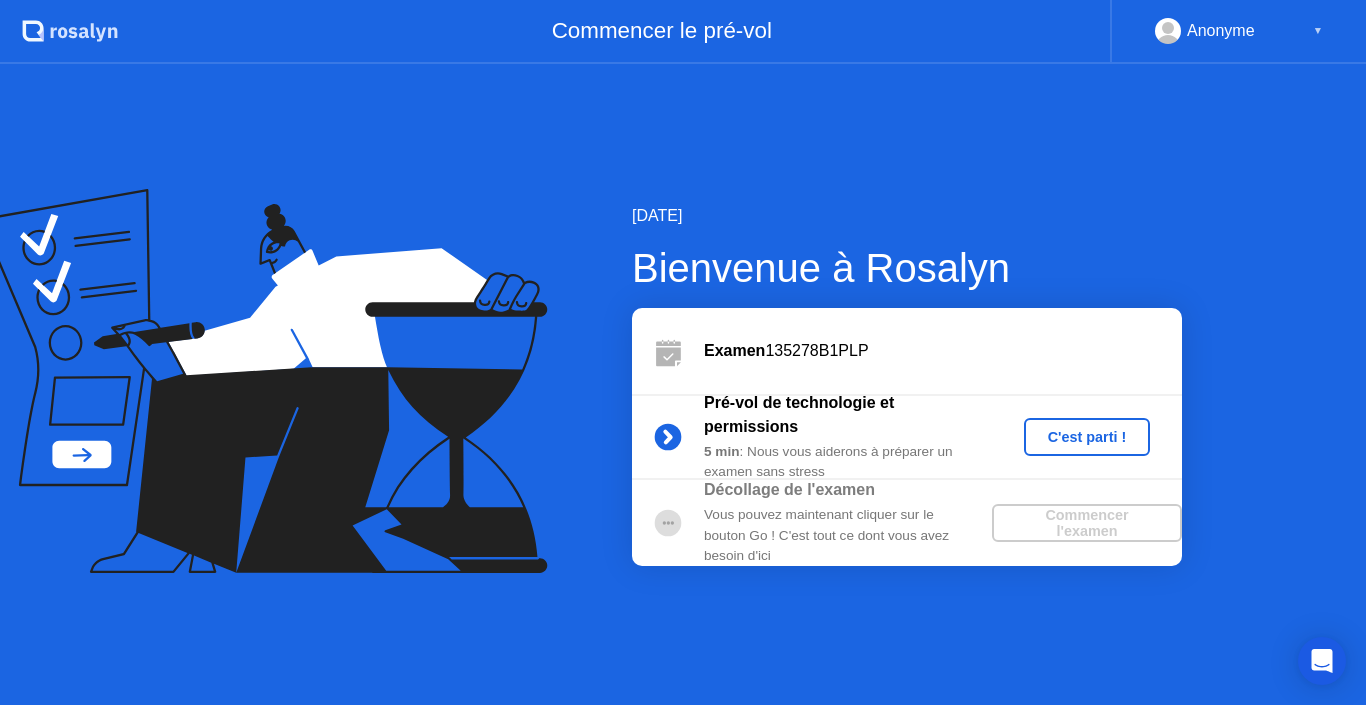 click on "C'est parti !" 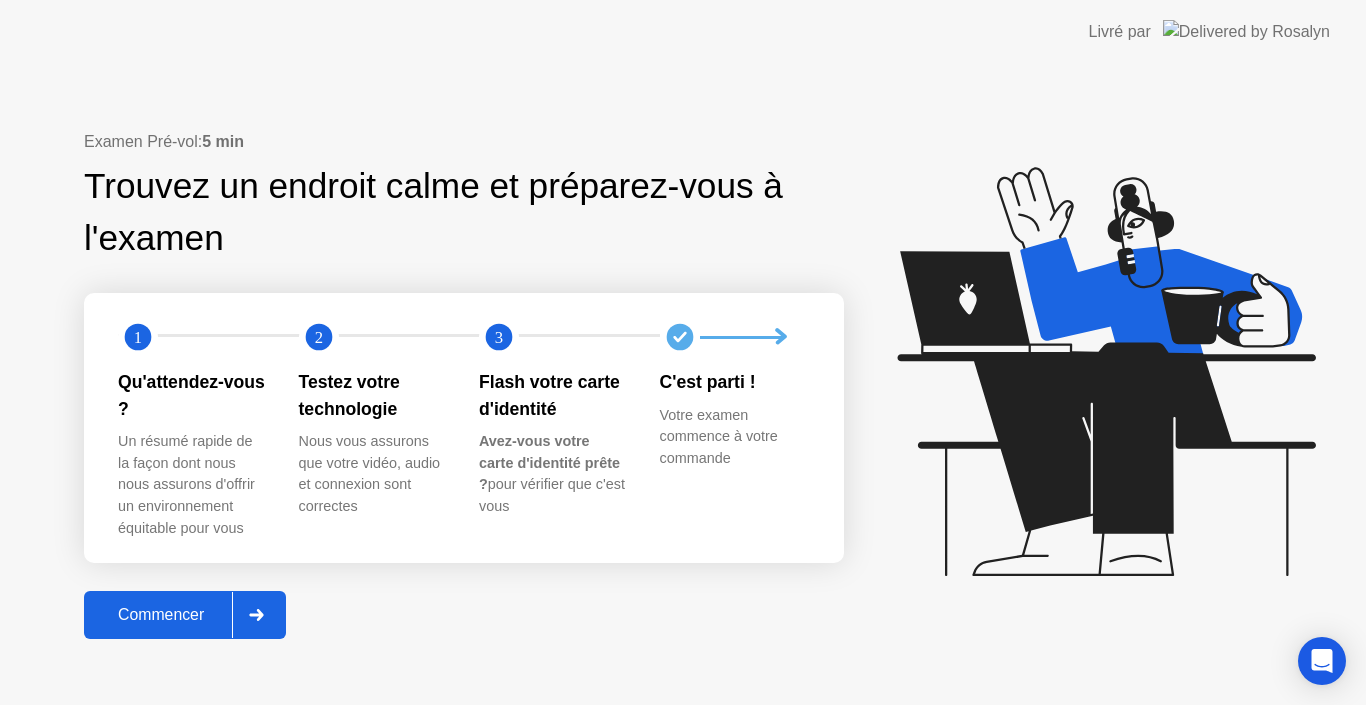 click 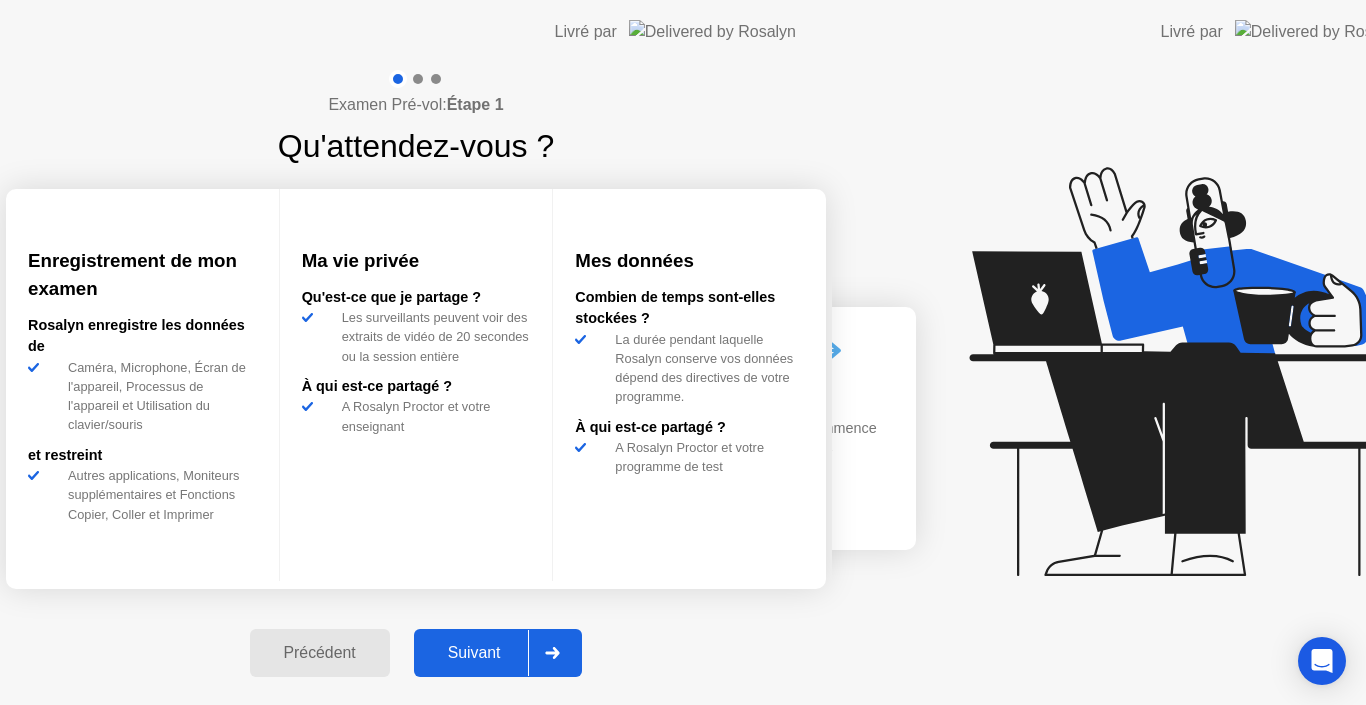 click on "Examen Pré-vol:  Étape 1 Qu'attendez-vous ? Enregistrement de mon examen [NAME] enregistre les données de Caméra, Microphone, Écran de l'appareil, Processus de l'appareil et Utilisation du clavier/souris et restreint Autres applications, Moniteurs supplémentaires et Fonctions Copier, Coller et Imprimer Ma vie privée Qu'est-ce que je partage ? Les surveillants peuvent voir des extraits de vidéo de 20 secondes ou la session entière À qui est-ce partagé ?  A [NAME] Proctor et votre enseignant  Mes données Combien de temps sont-elles stockées ?  La durée pendant laquelle [NAME] conserve vos données dépend des directives de votre programme.  À qui est-ce partagé ? A [NAME] Proctor et votre programme de test  Précédent Suivant" 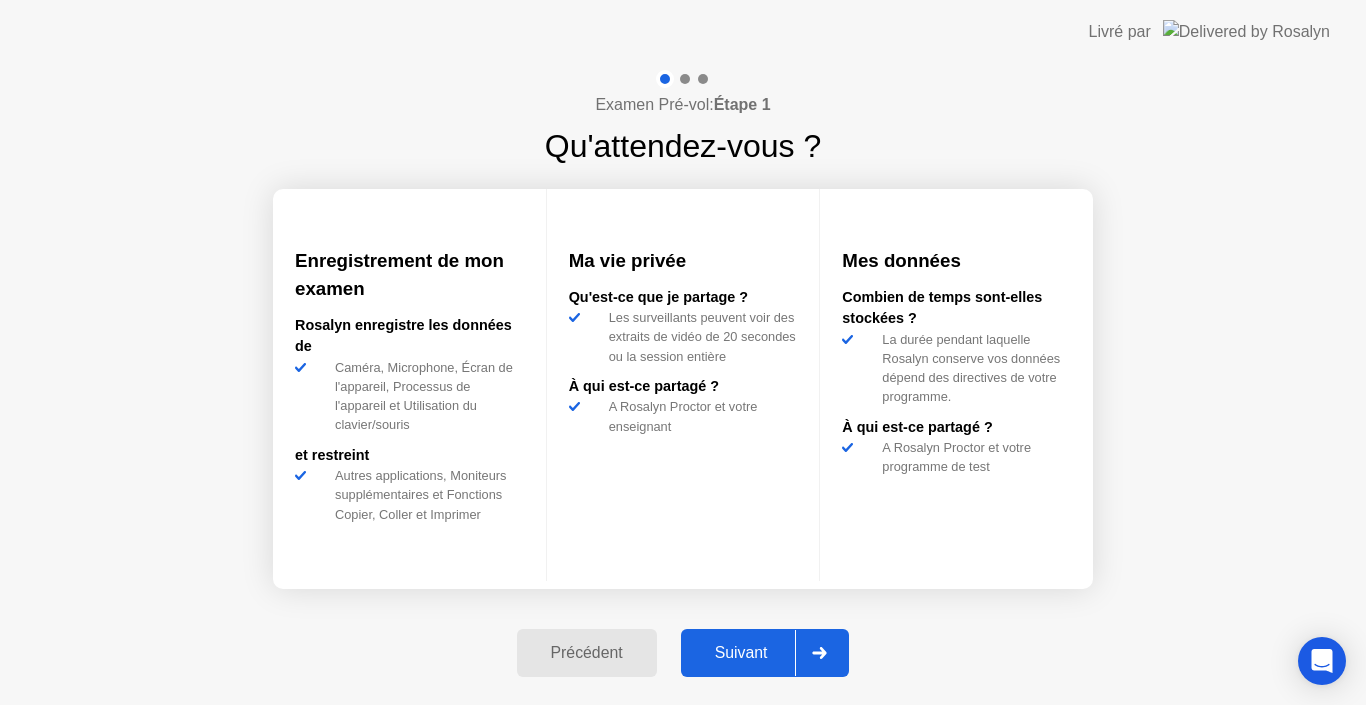 click on "Suivant" 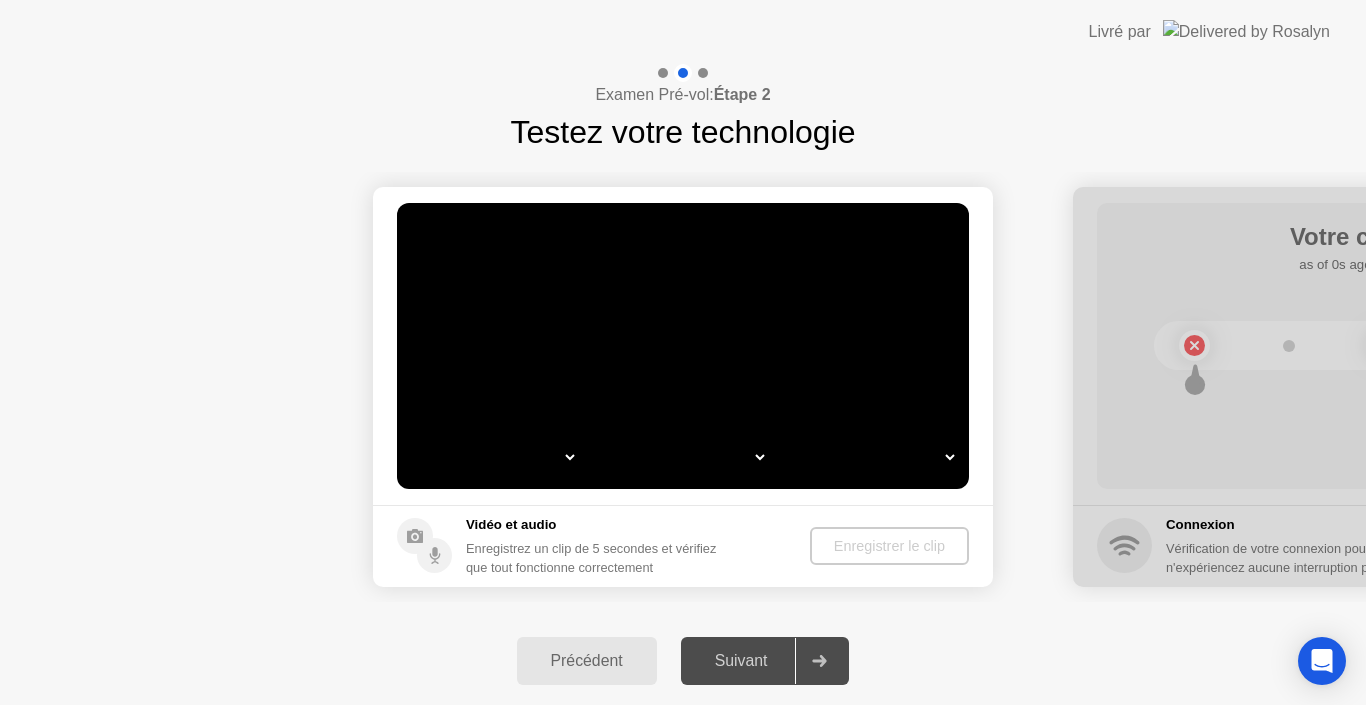 select on "*" 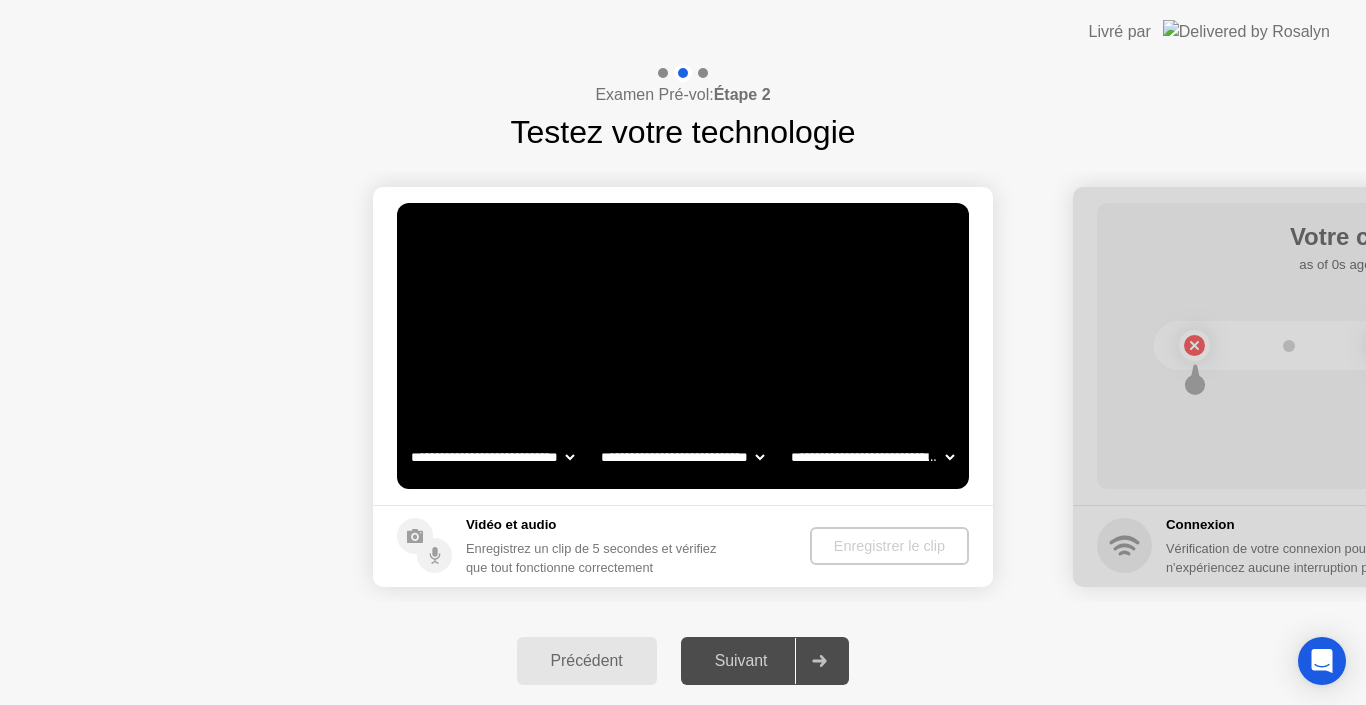 select on "**********" 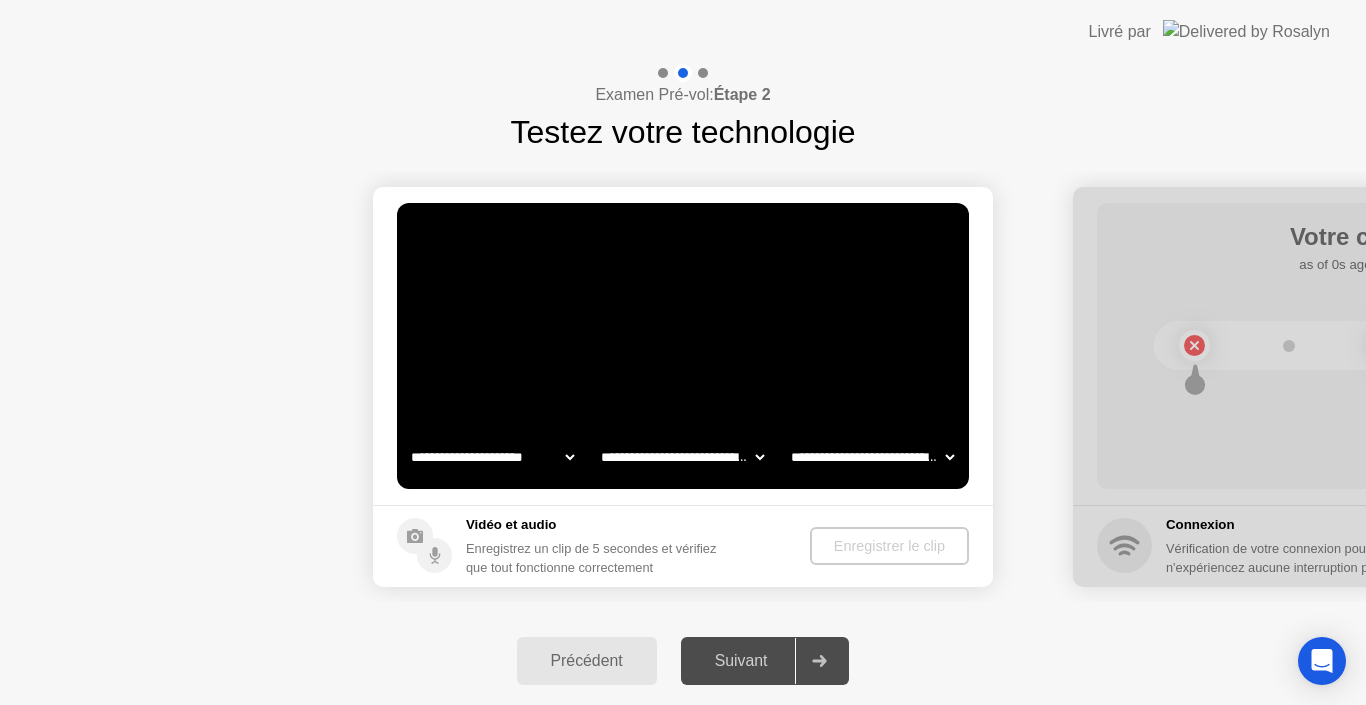 click on "**********" 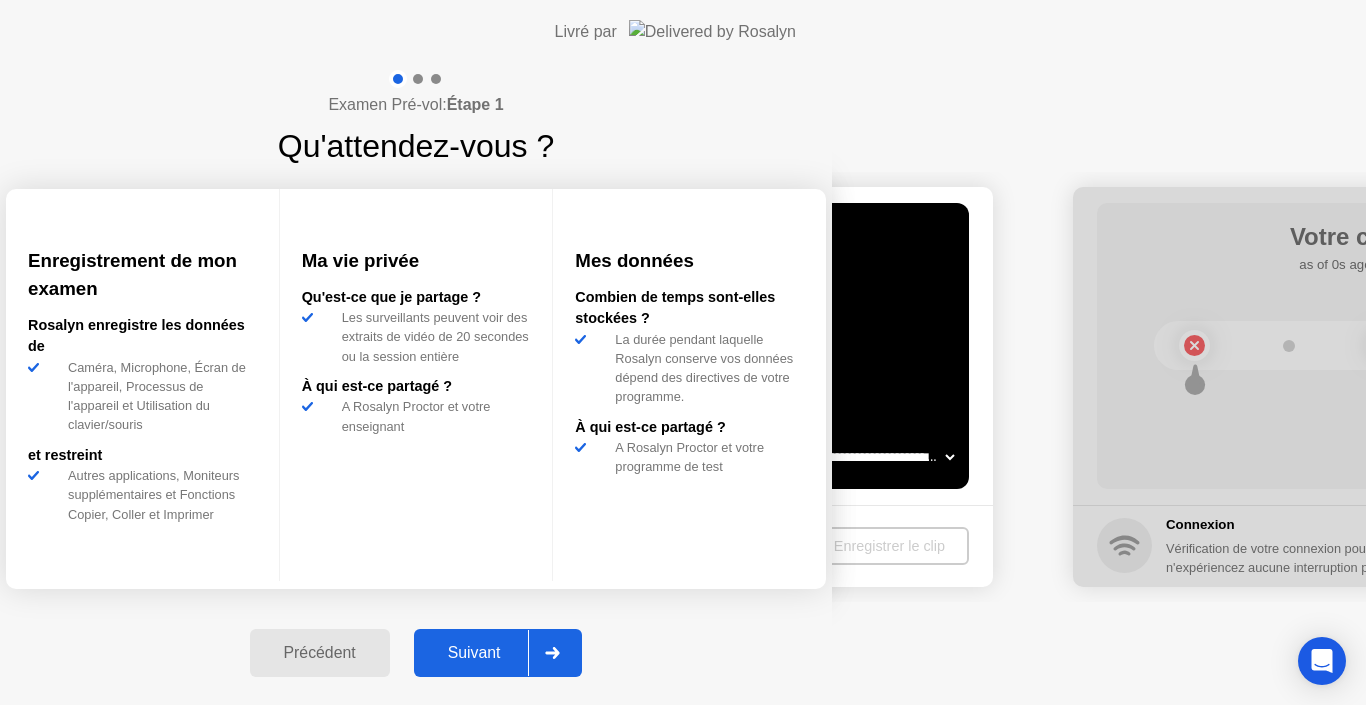click on "Suivant" 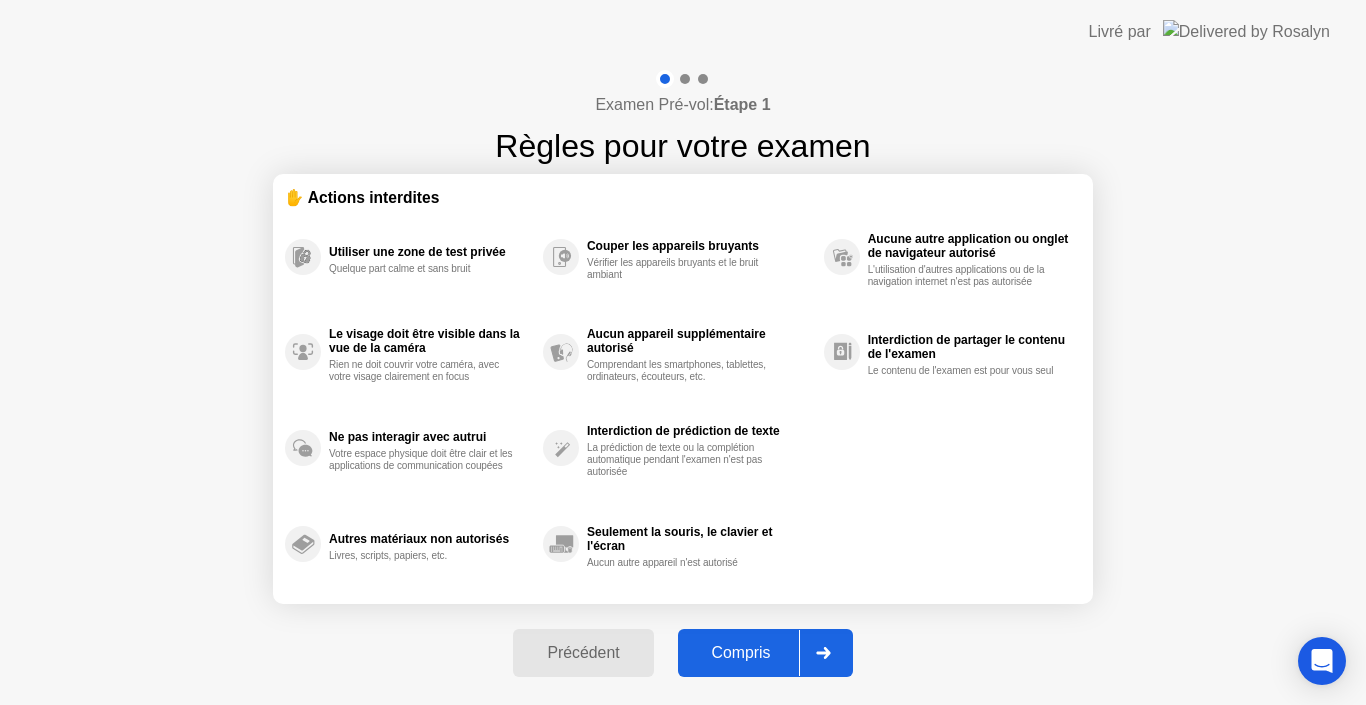 click 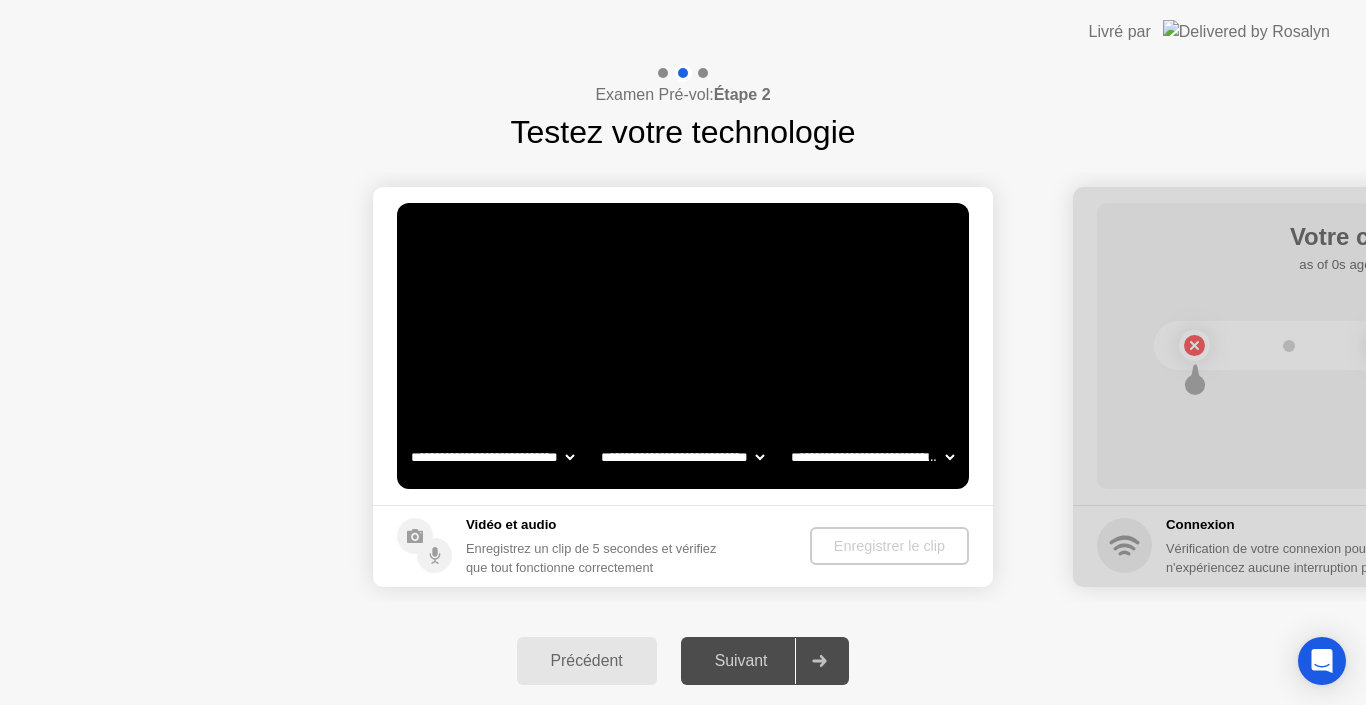 select on "**********" 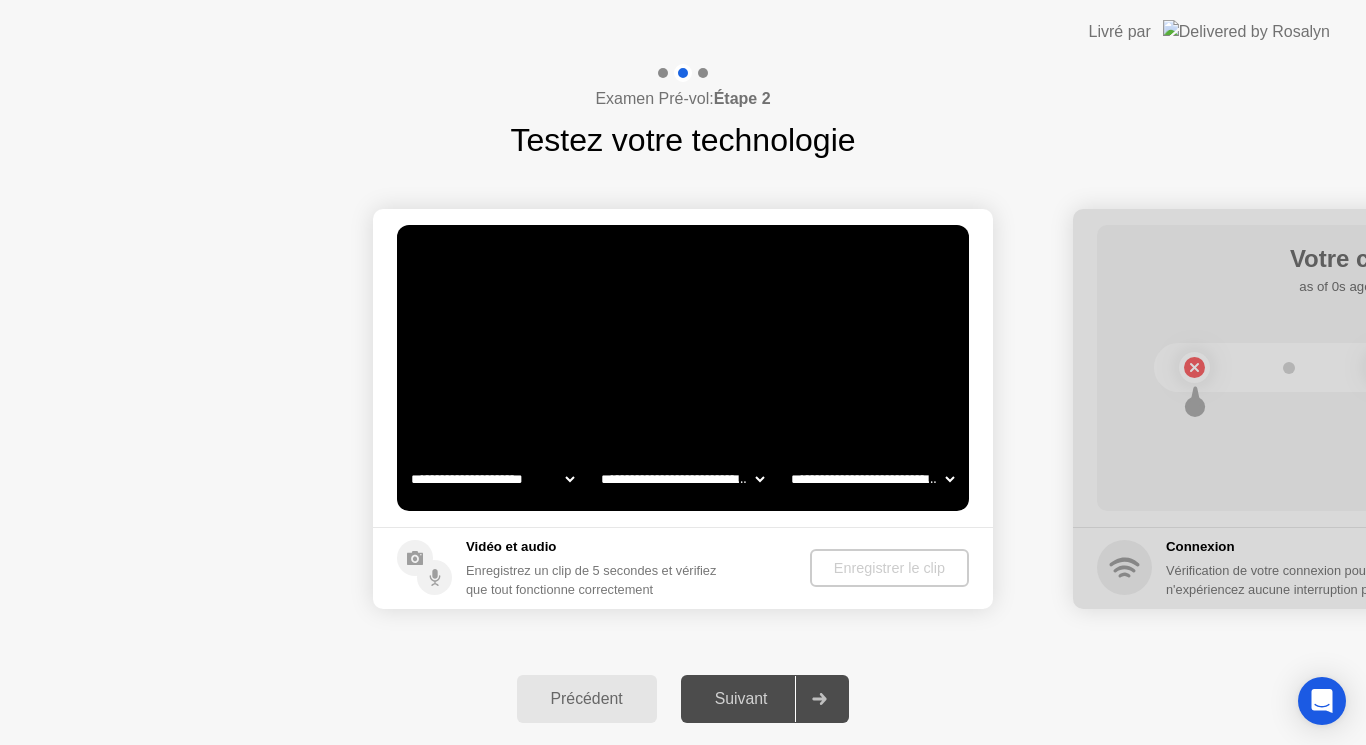 click on "**********" 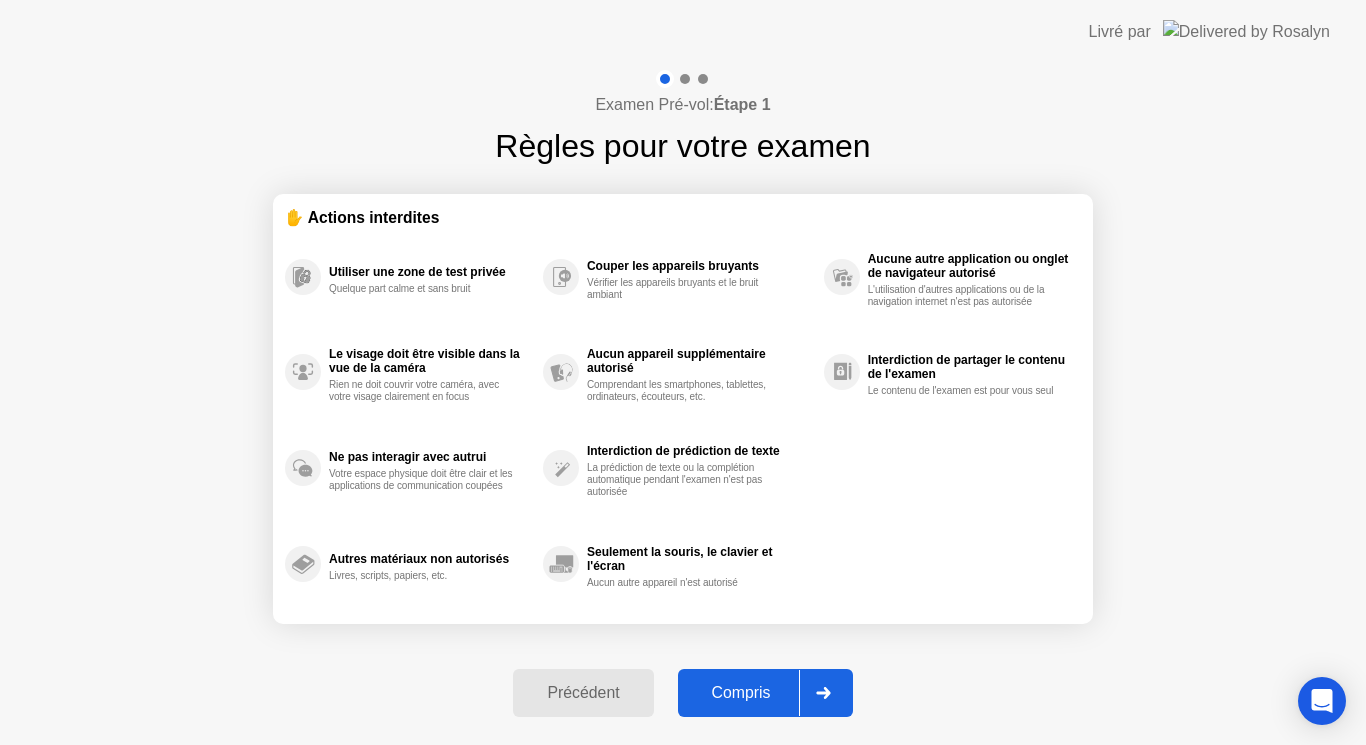 drag, startPoint x: 1365, startPoint y: 212, endPoint x: 1364, endPoint y: 323, distance: 111.0045 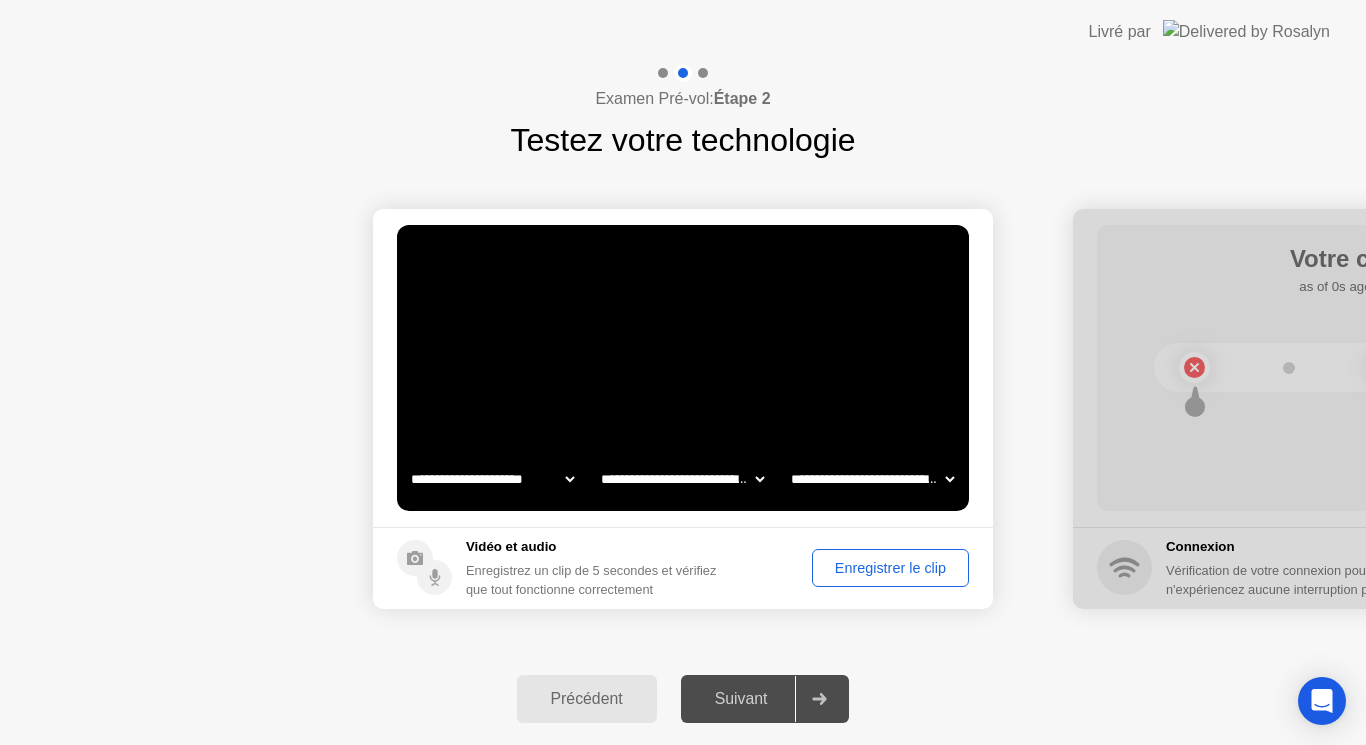 click on "Enregistrer le clip" 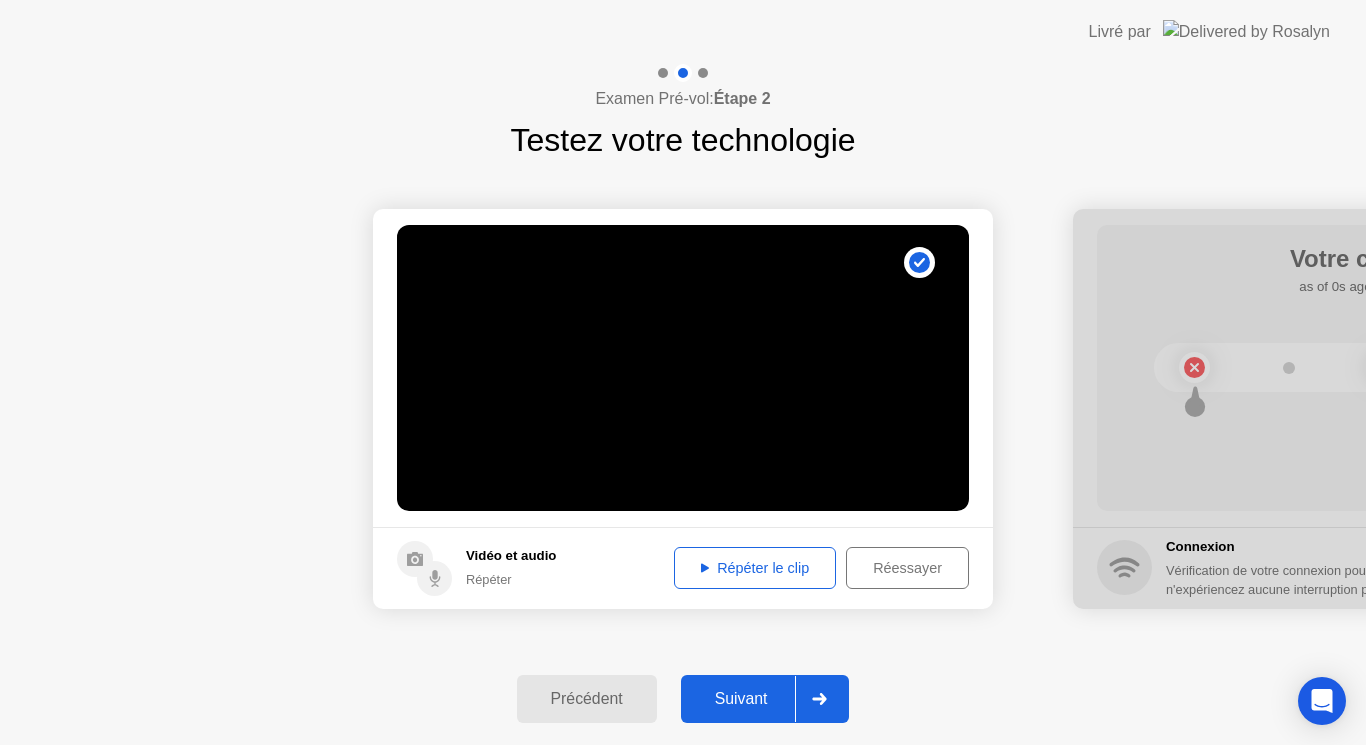 click on "Suivant" 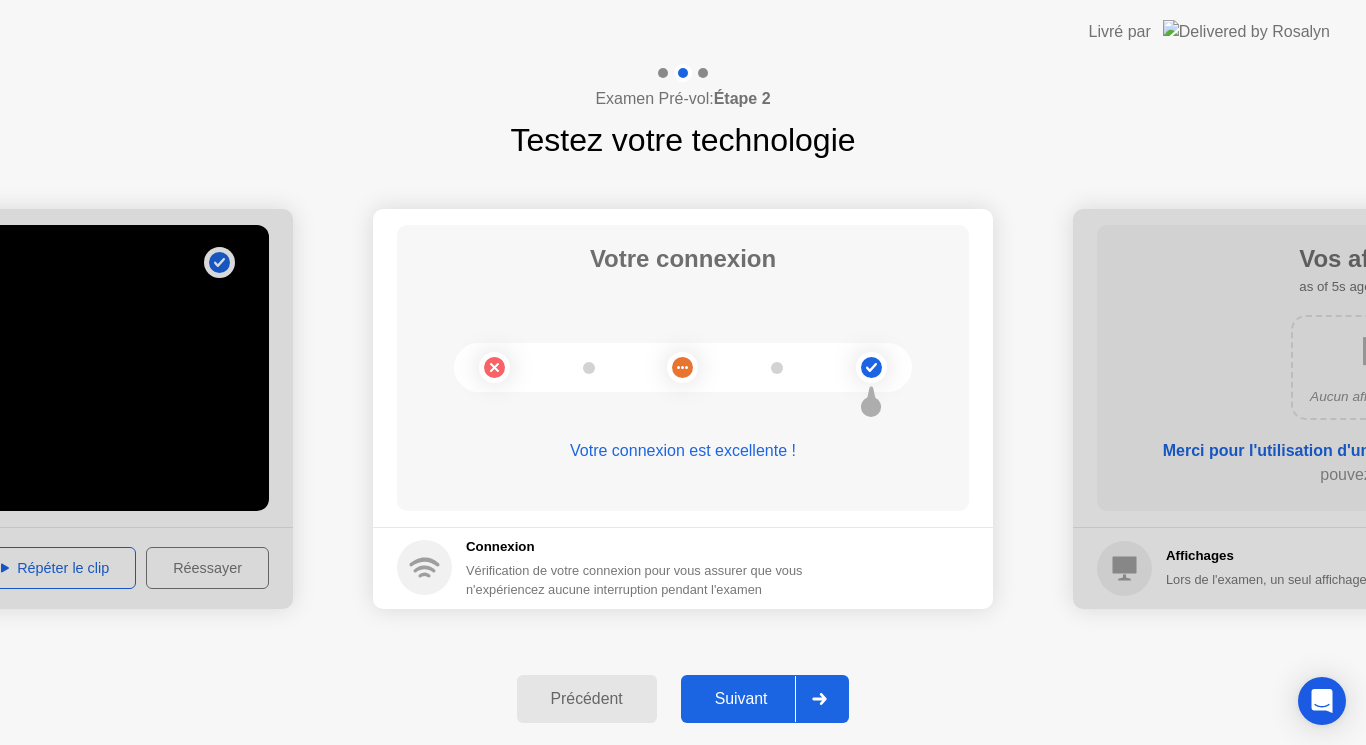 click on "Suivant" 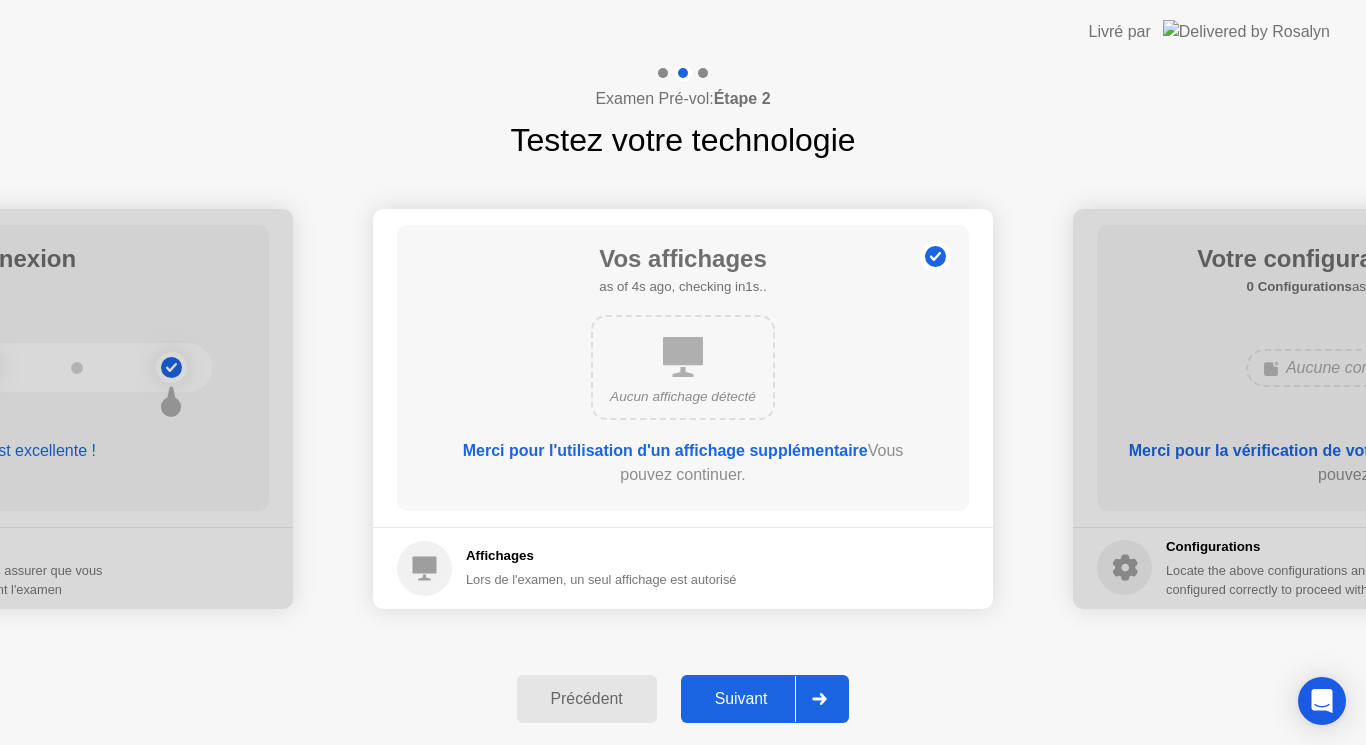 click on "Suivant" 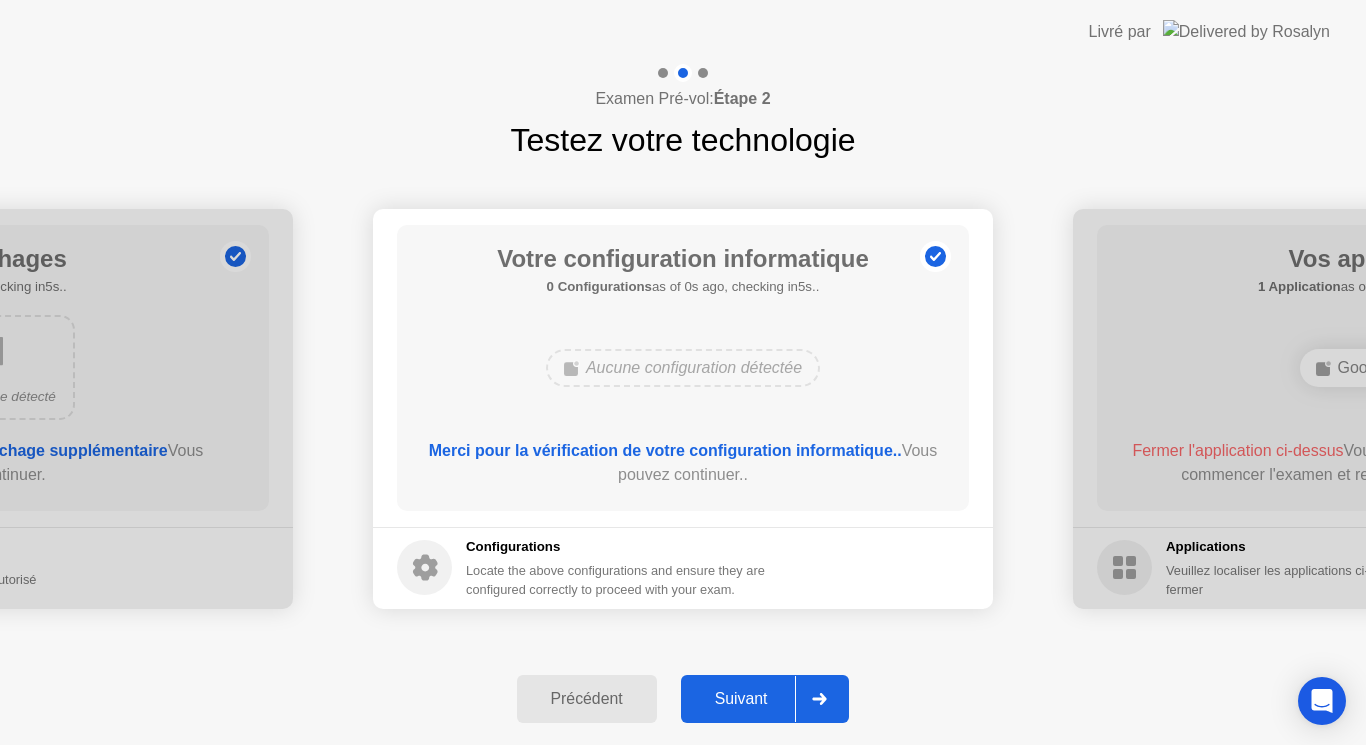 click on "Suivant" 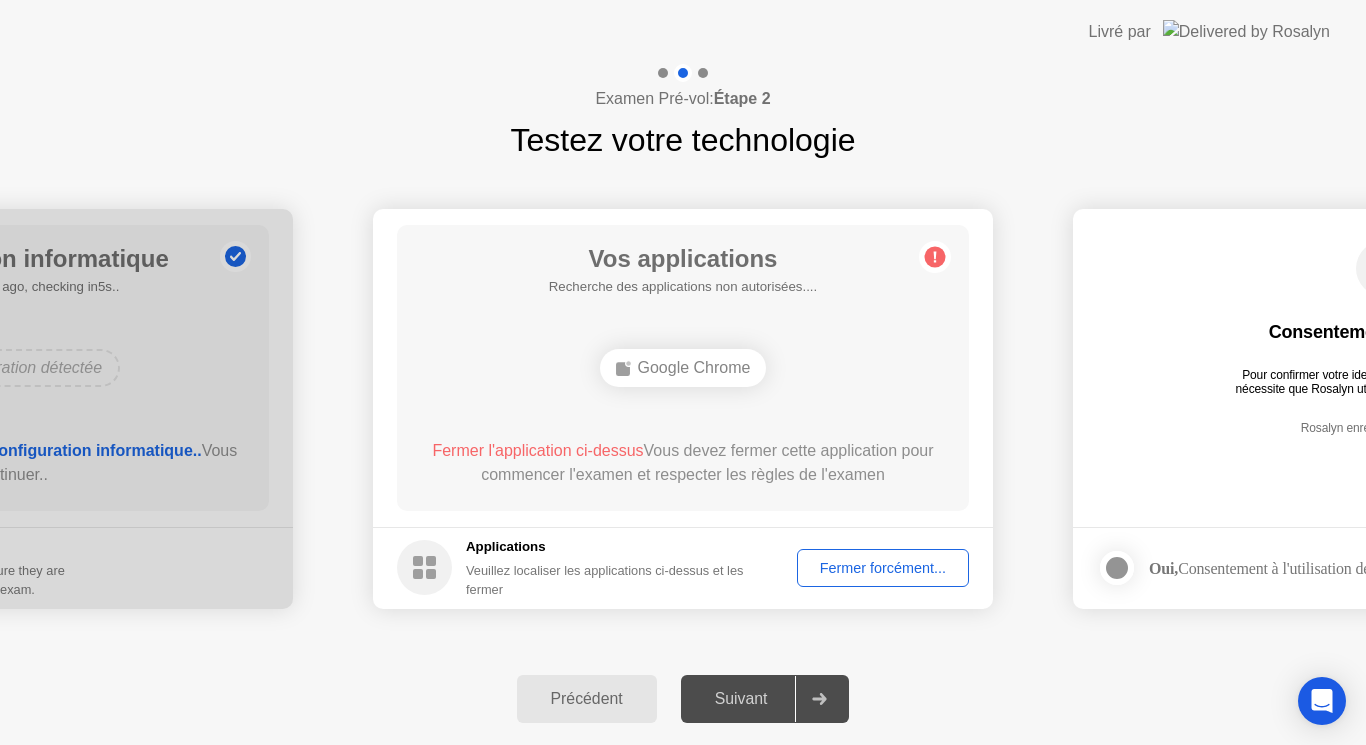 click on "Fermer forcément..." 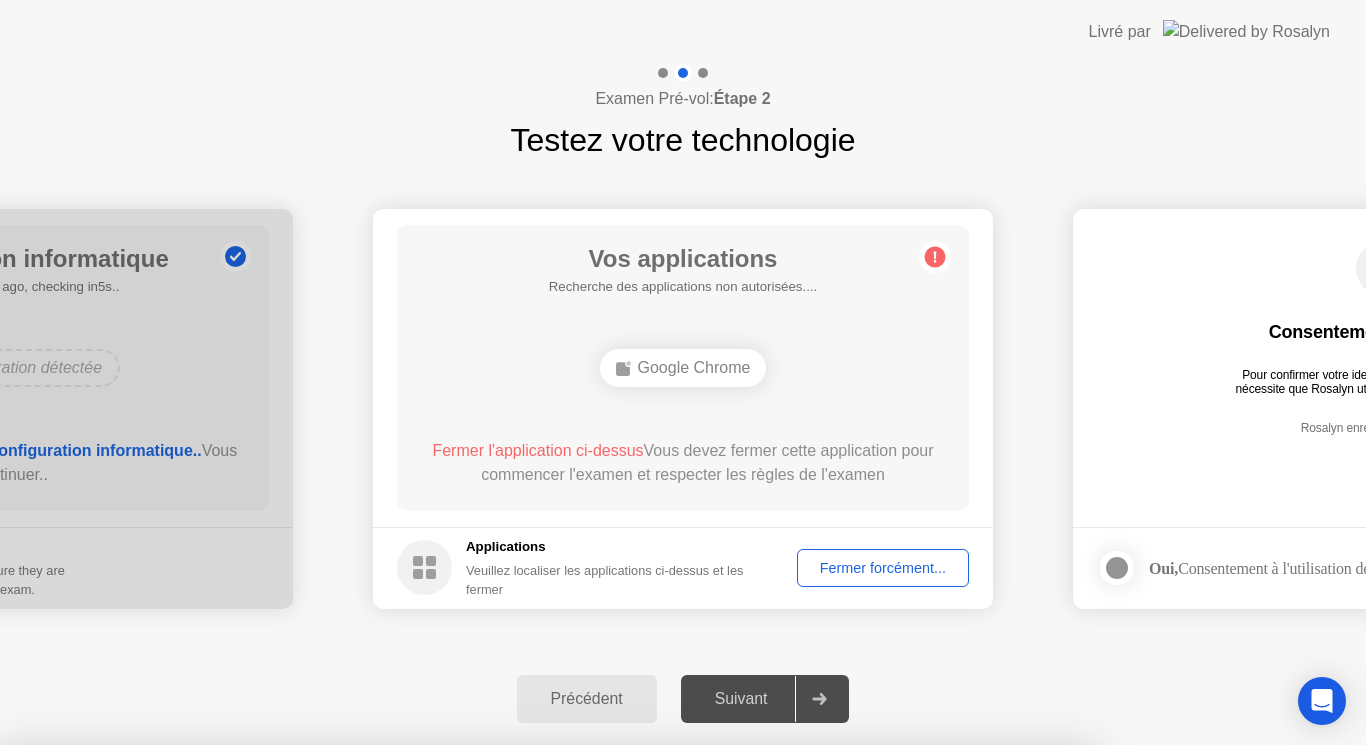 click on "Confirmer" at bounding box center [616, 1021] 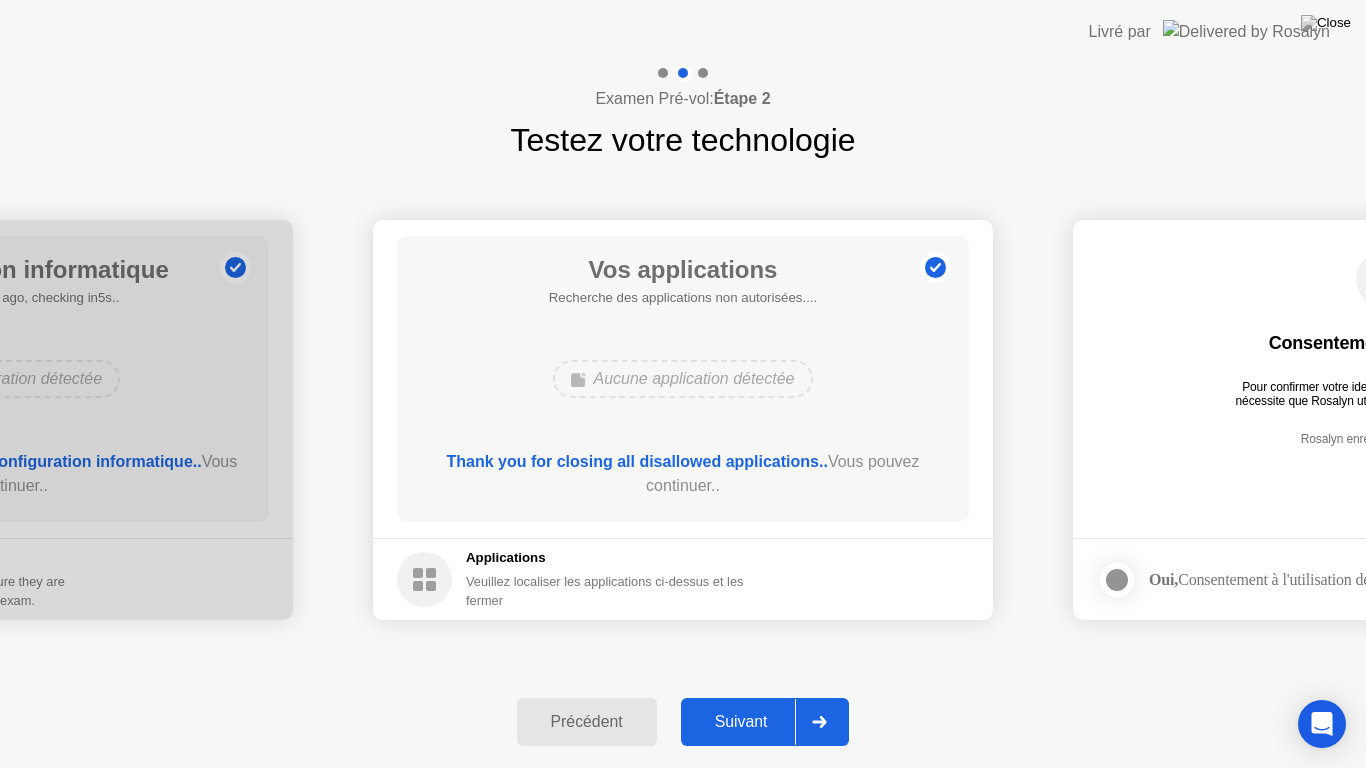click on "Suivant" 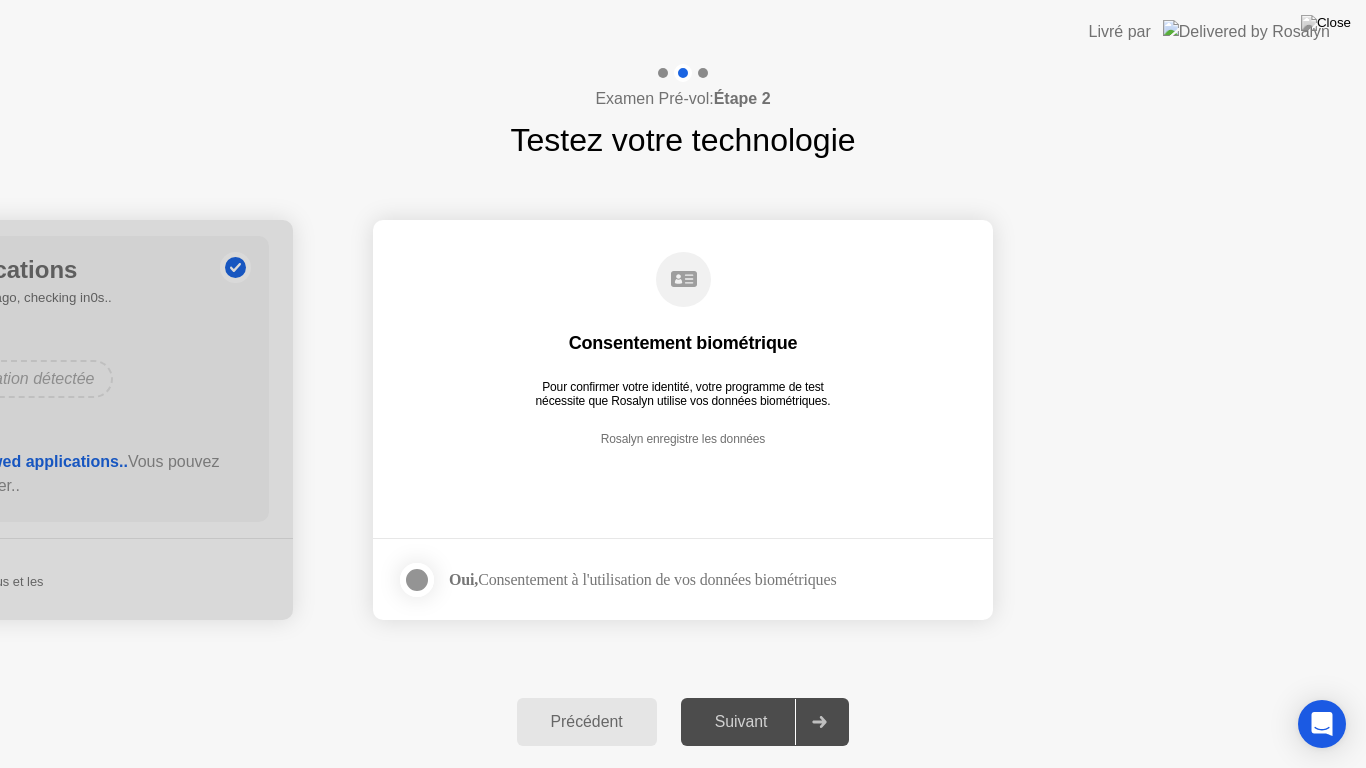 click 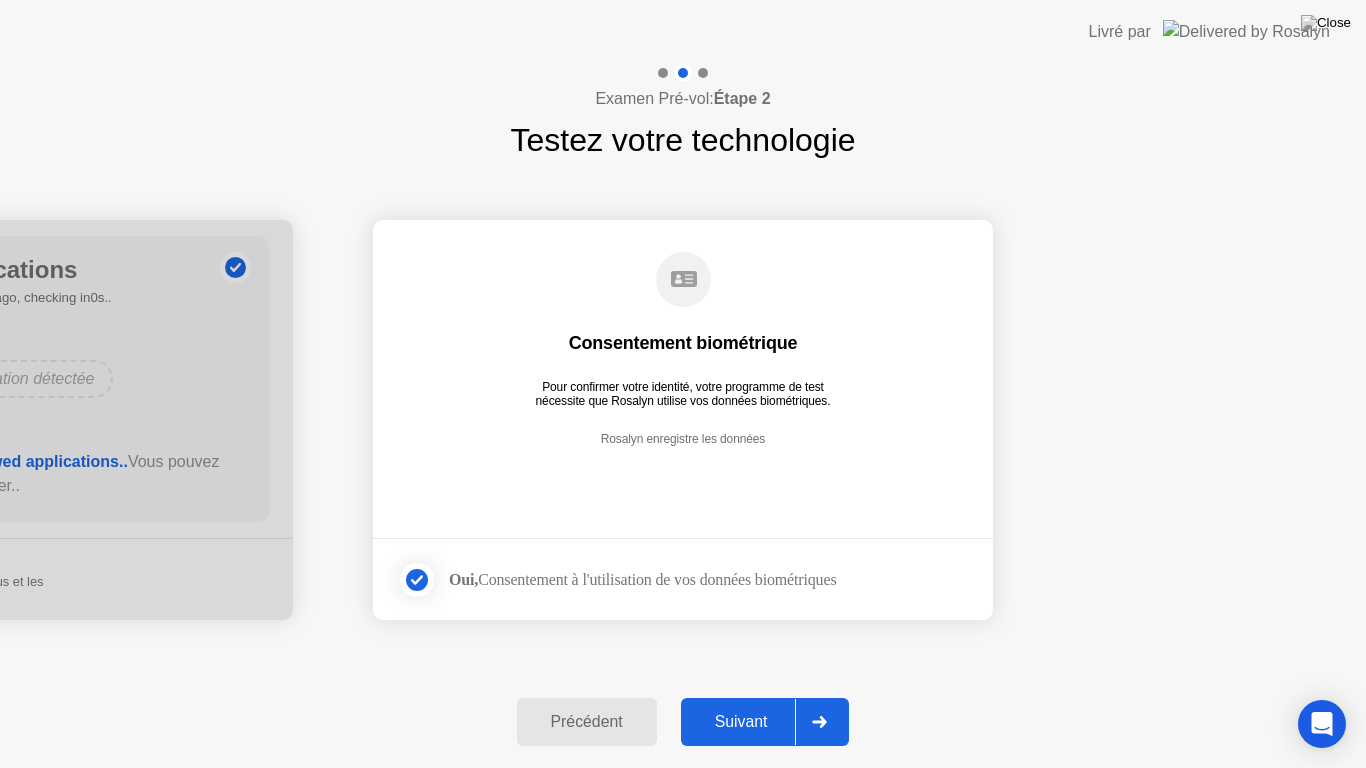 click on "Suivant" 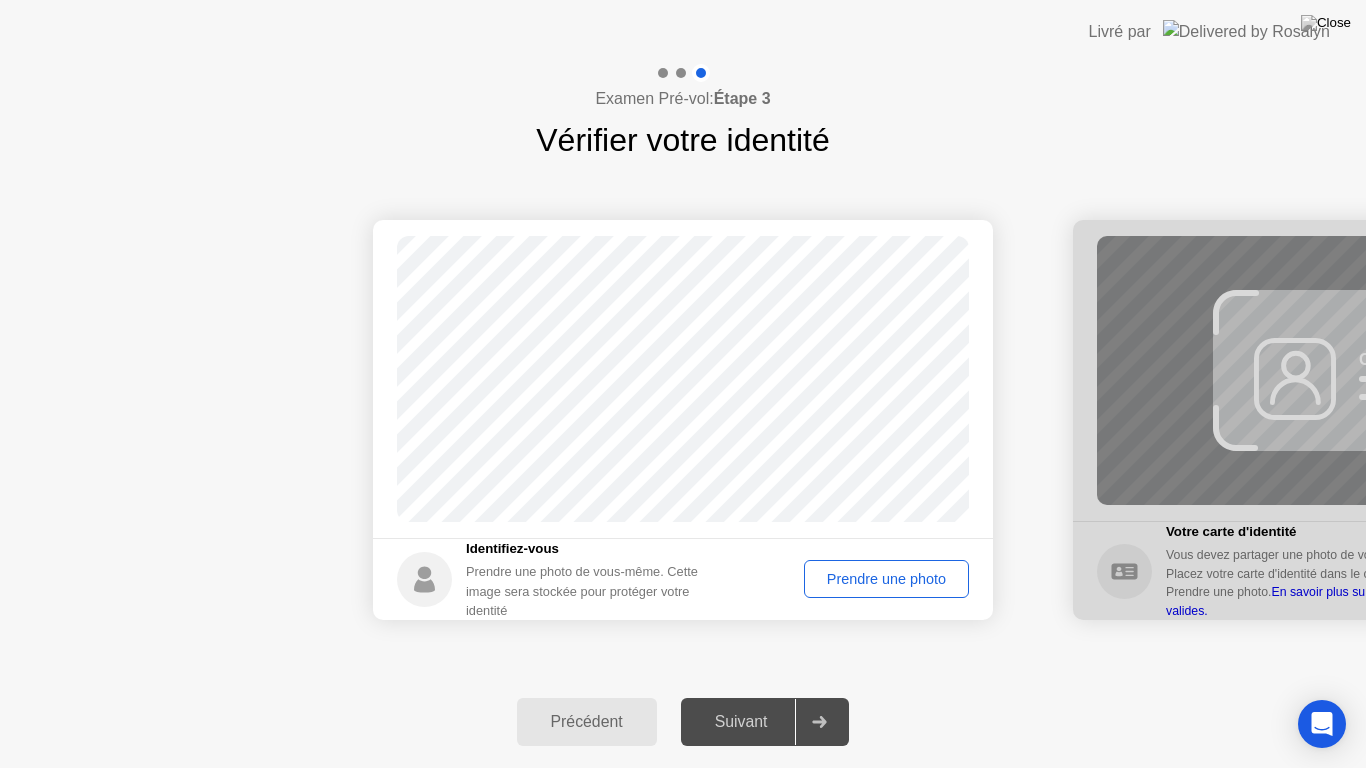 click on "Prendre une photo" 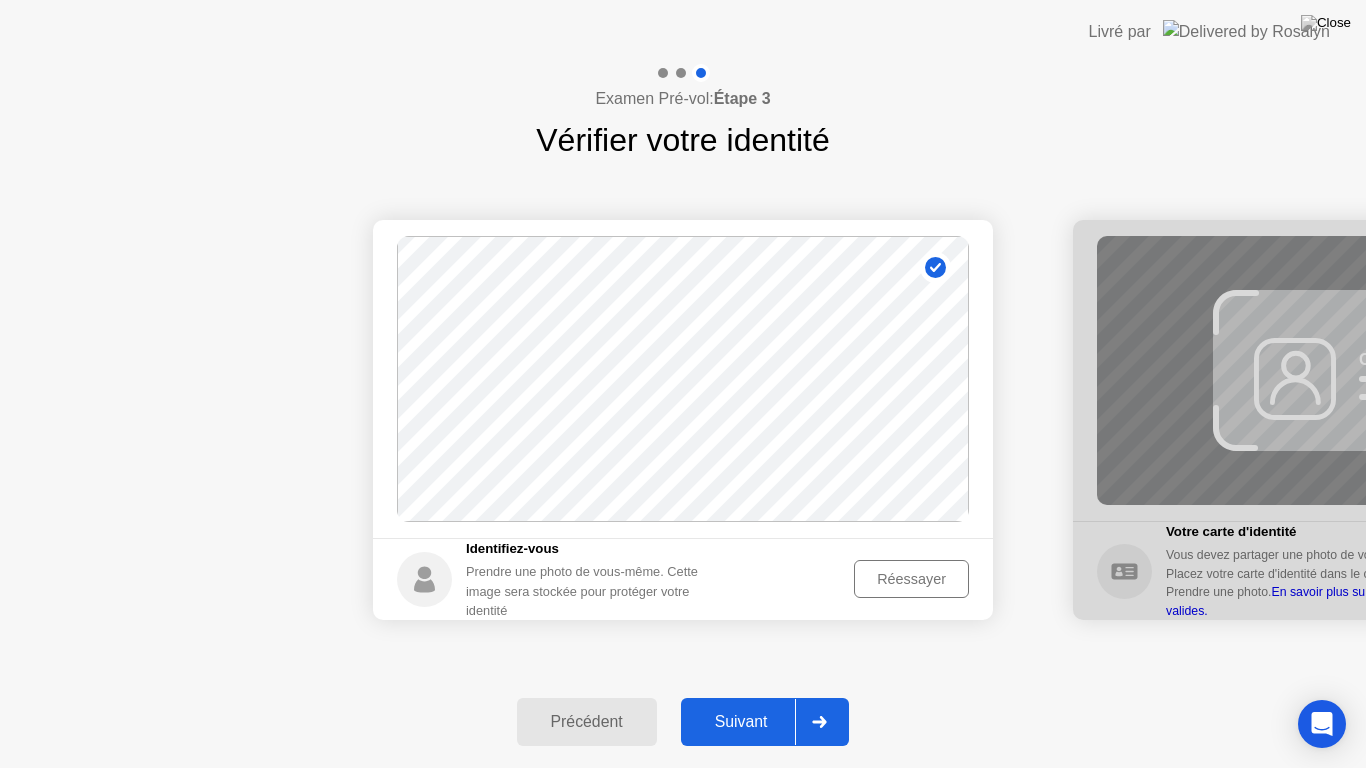 click on "Suivant" 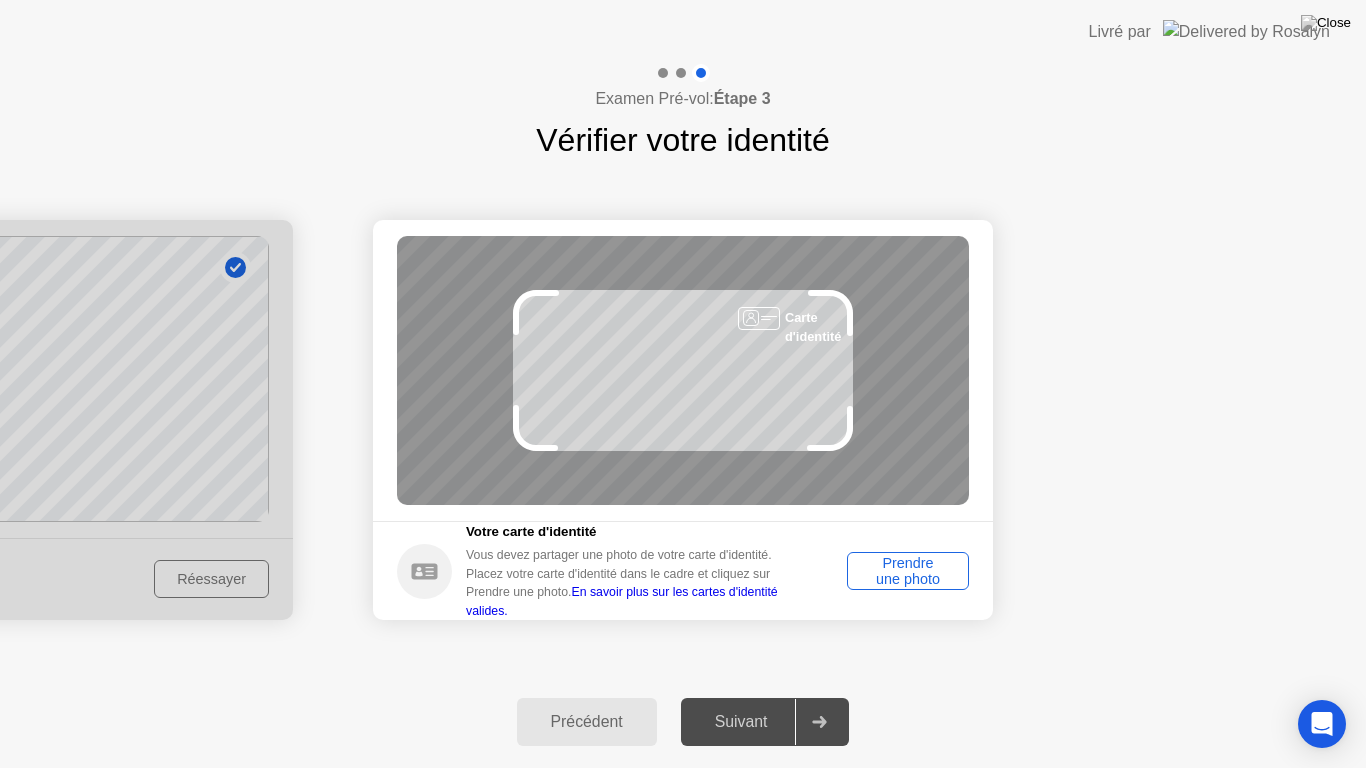 click on "Prendre une photo" 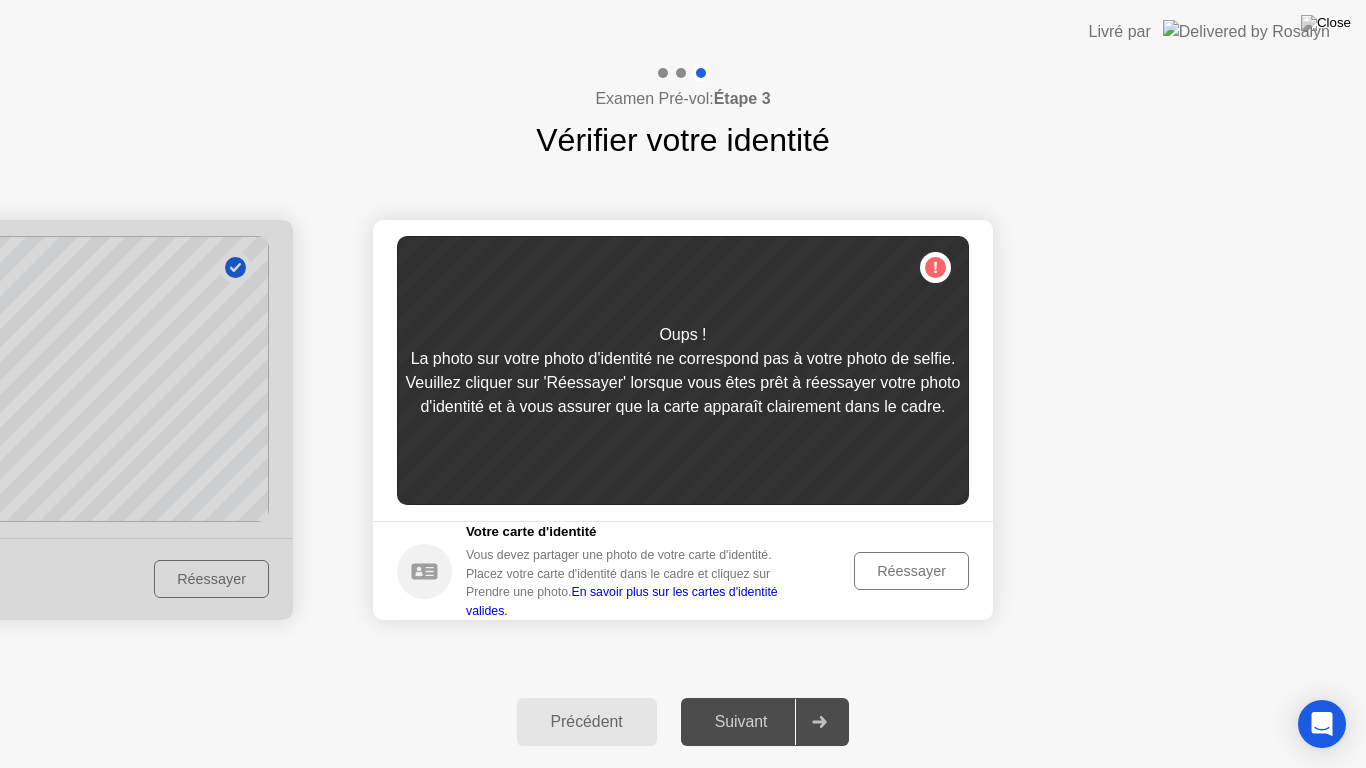 click on "Réessayer" 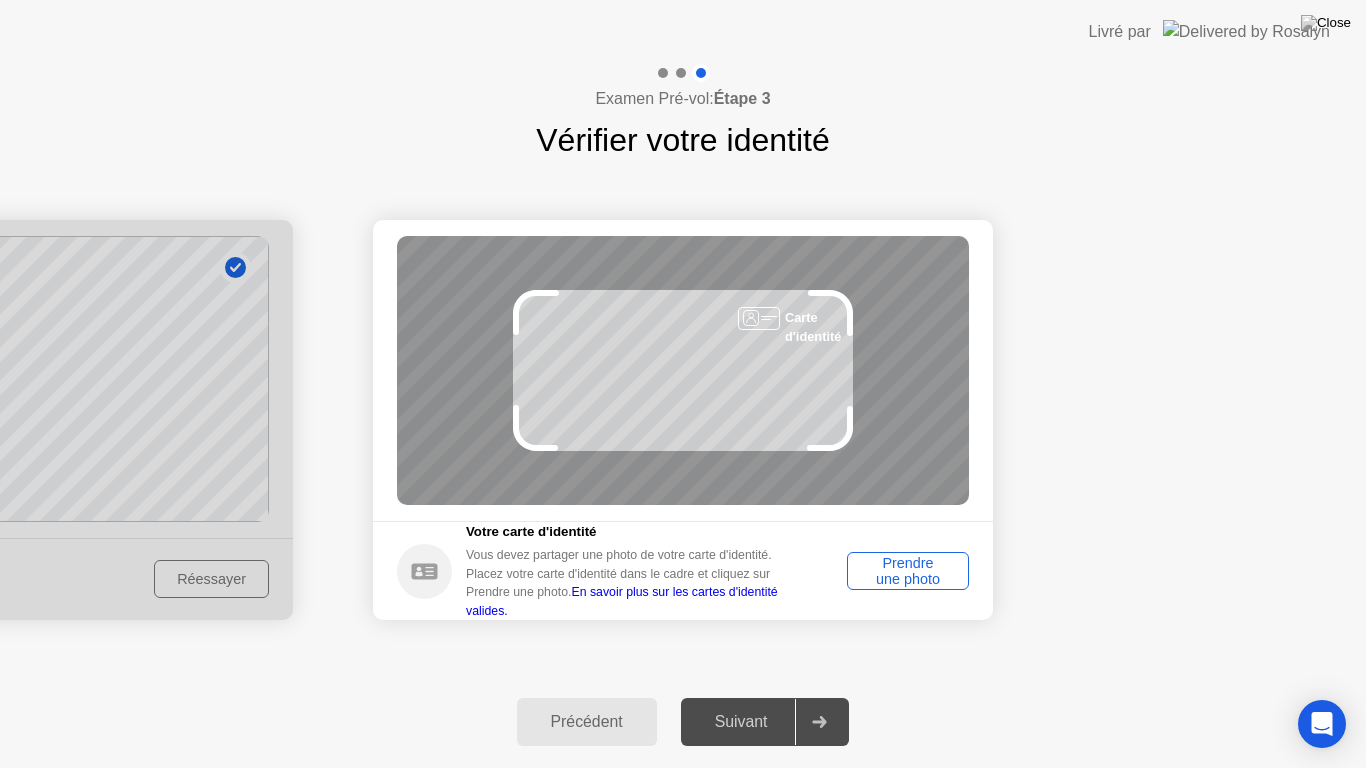 click on "Prendre une photo" 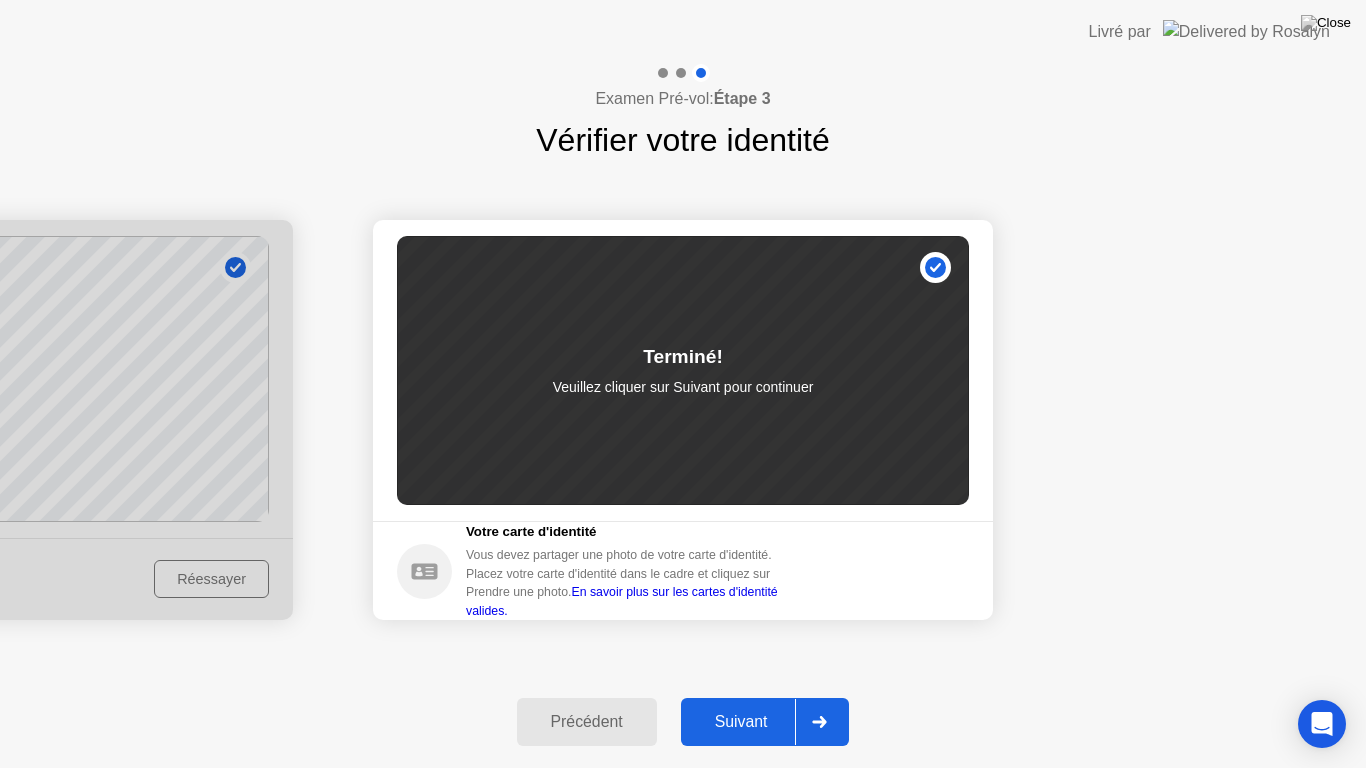 click on "Suivant" 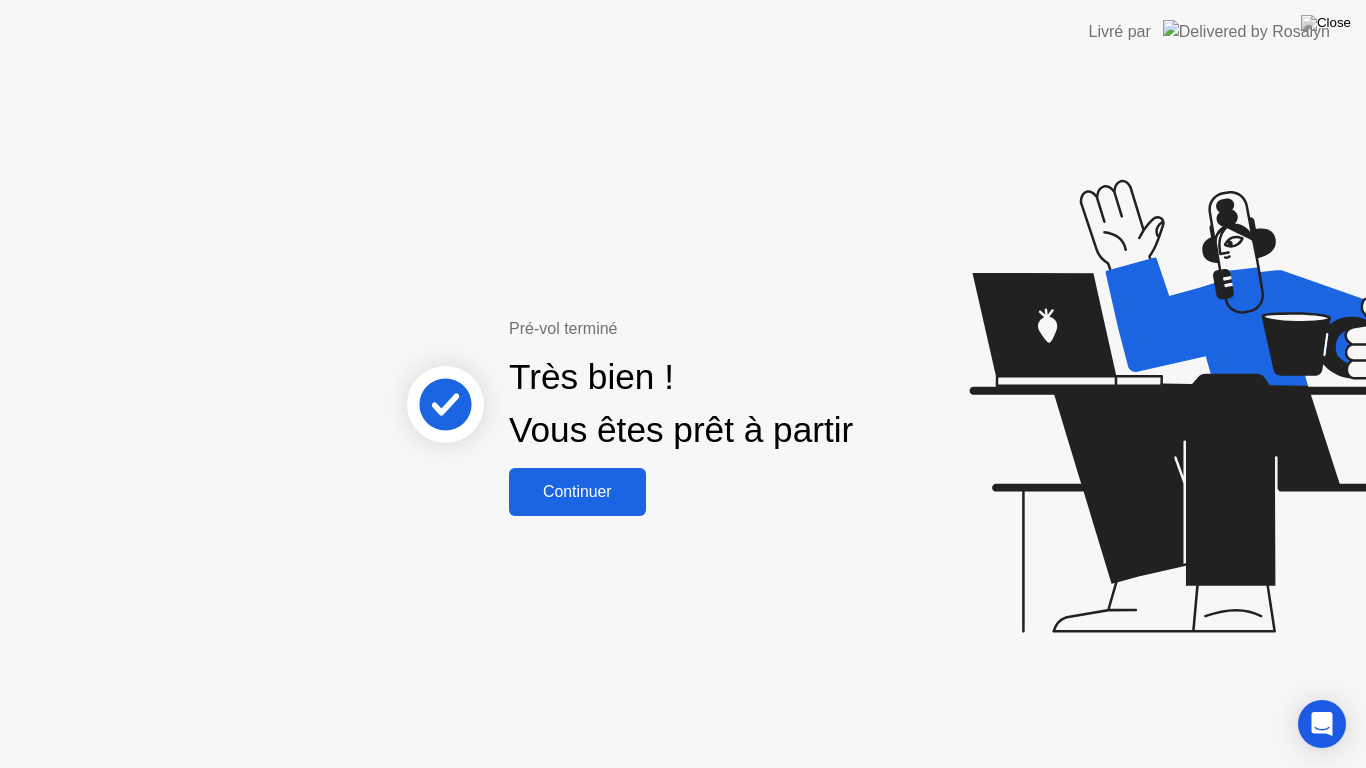 click on "Continuer" 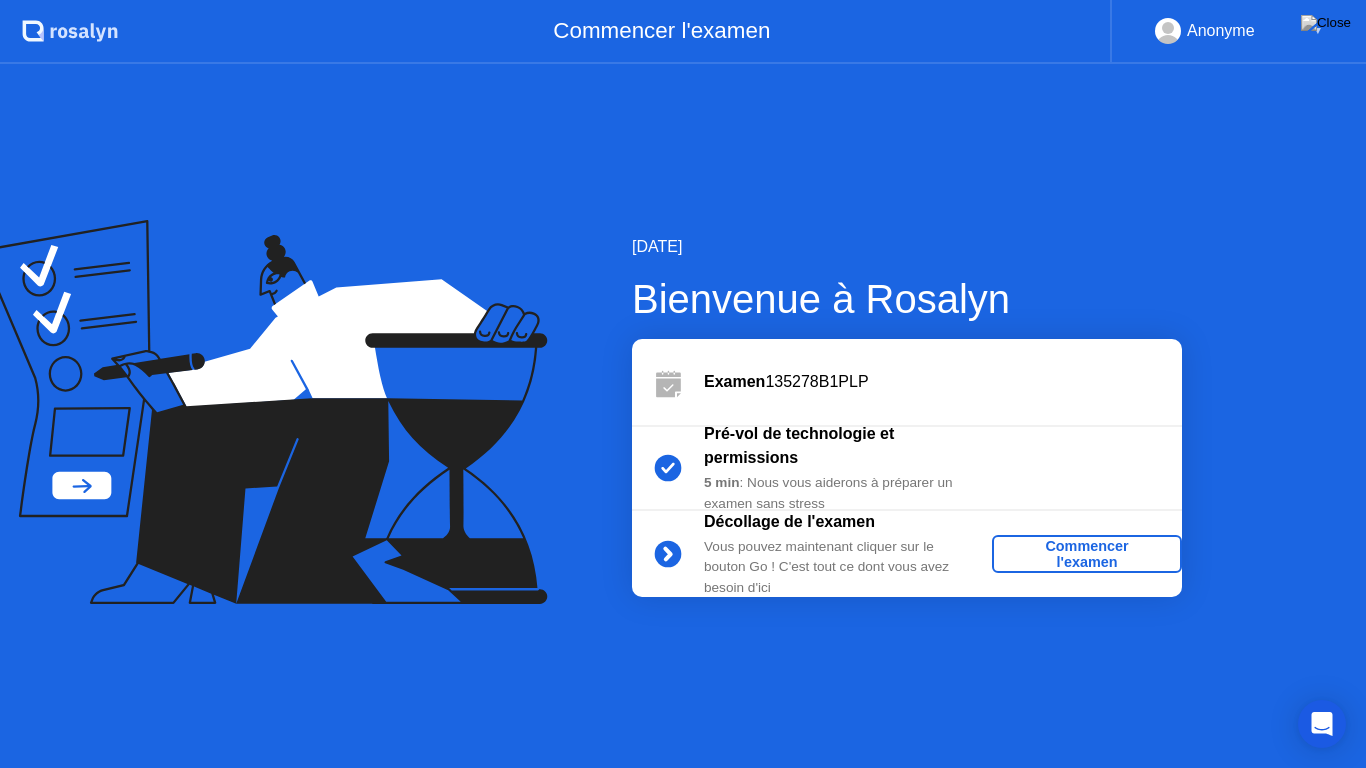 click on "Commencer l'examen" 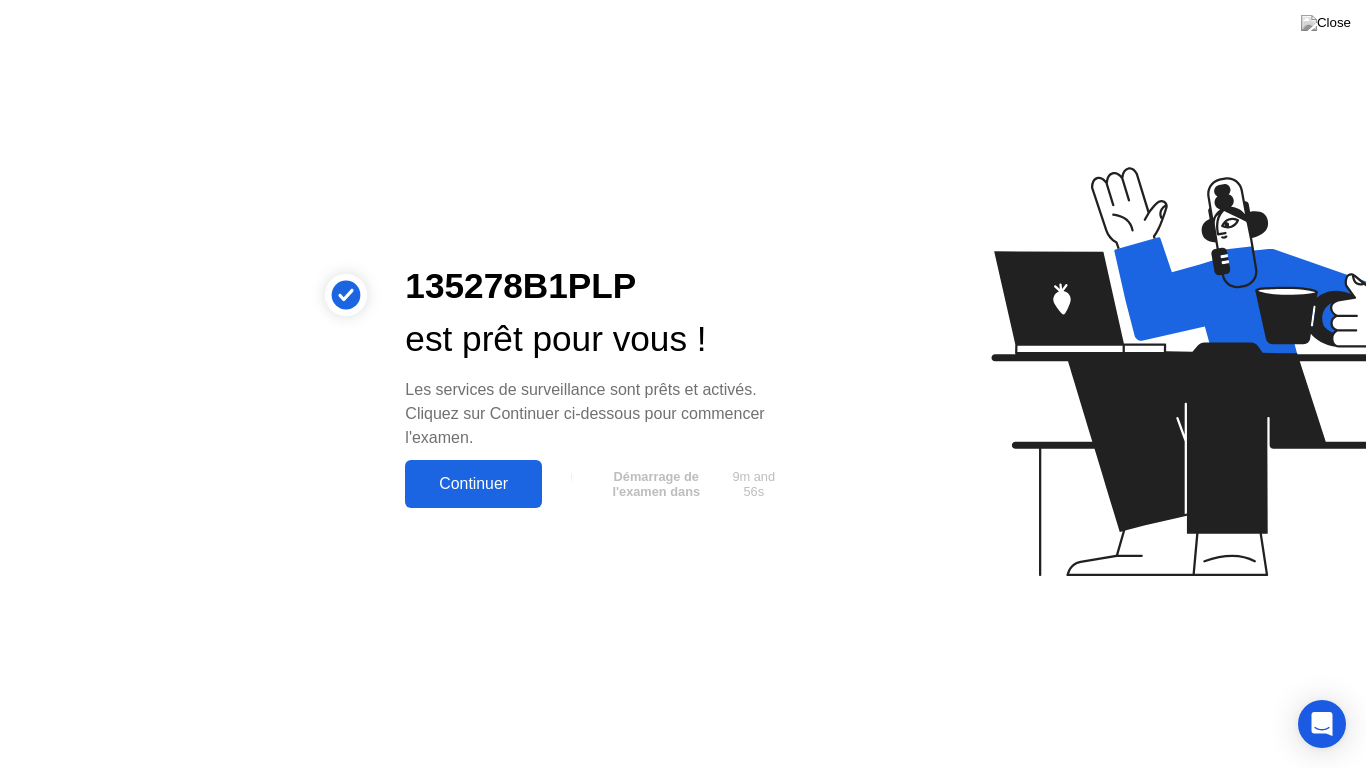click on "Continuer" 